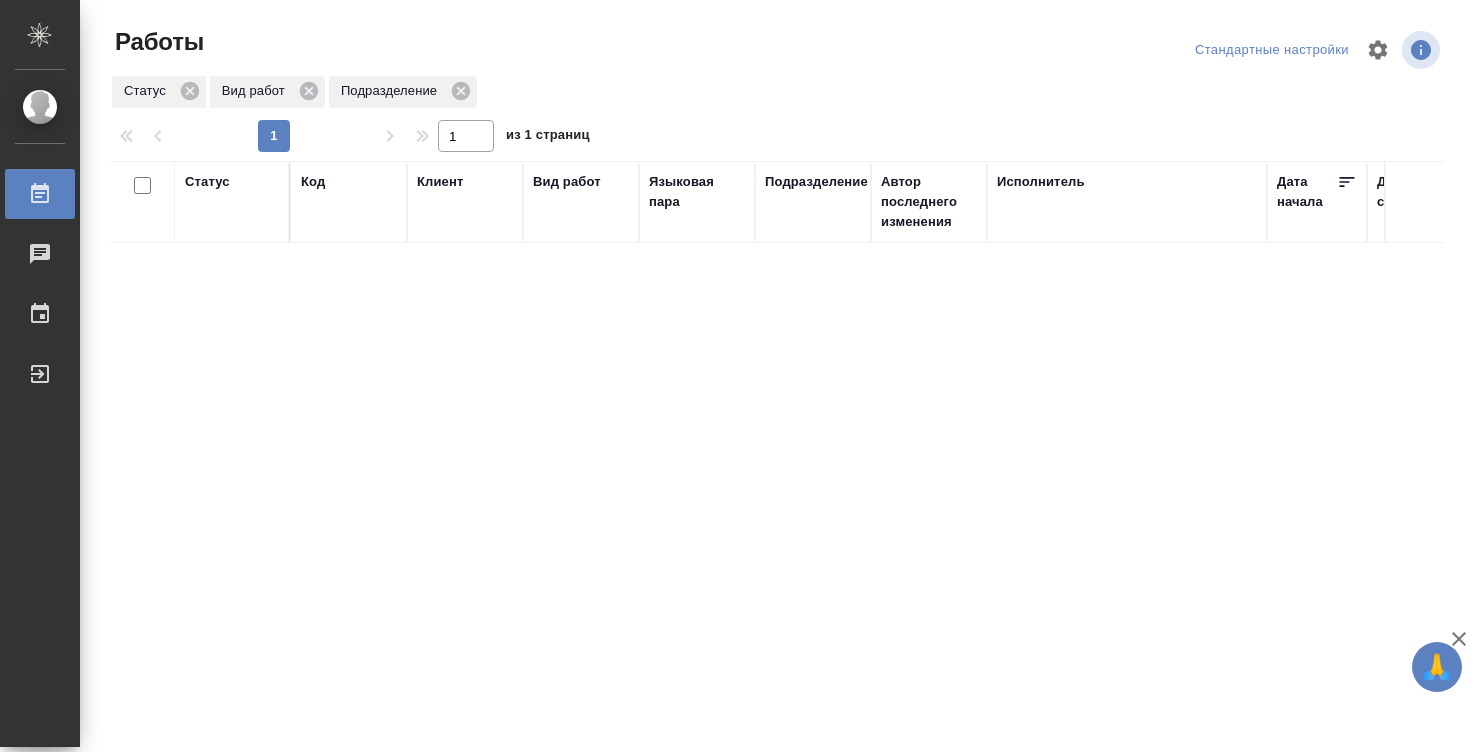 scroll, scrollTop: 0, scrollLeft: 0, axis: both 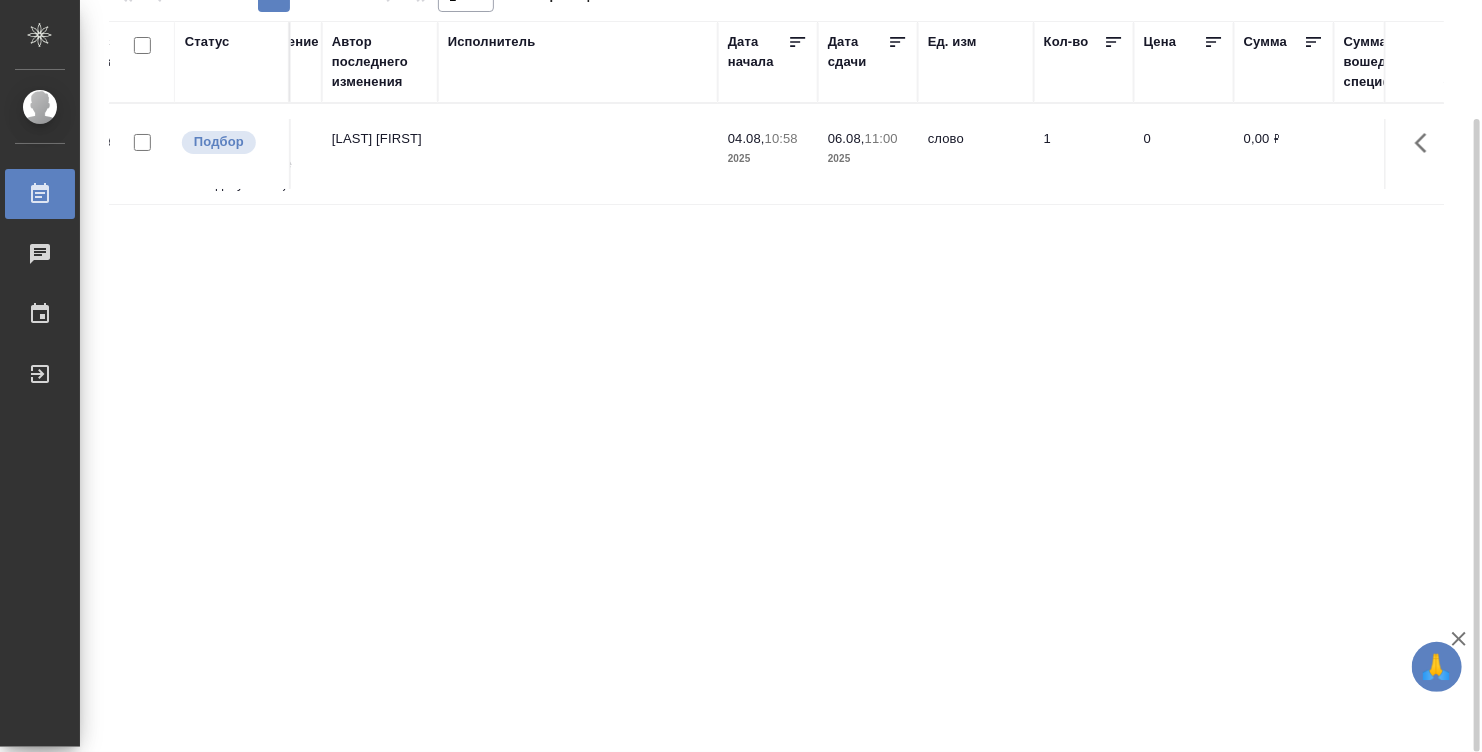 click at bounding box center (578, 154) 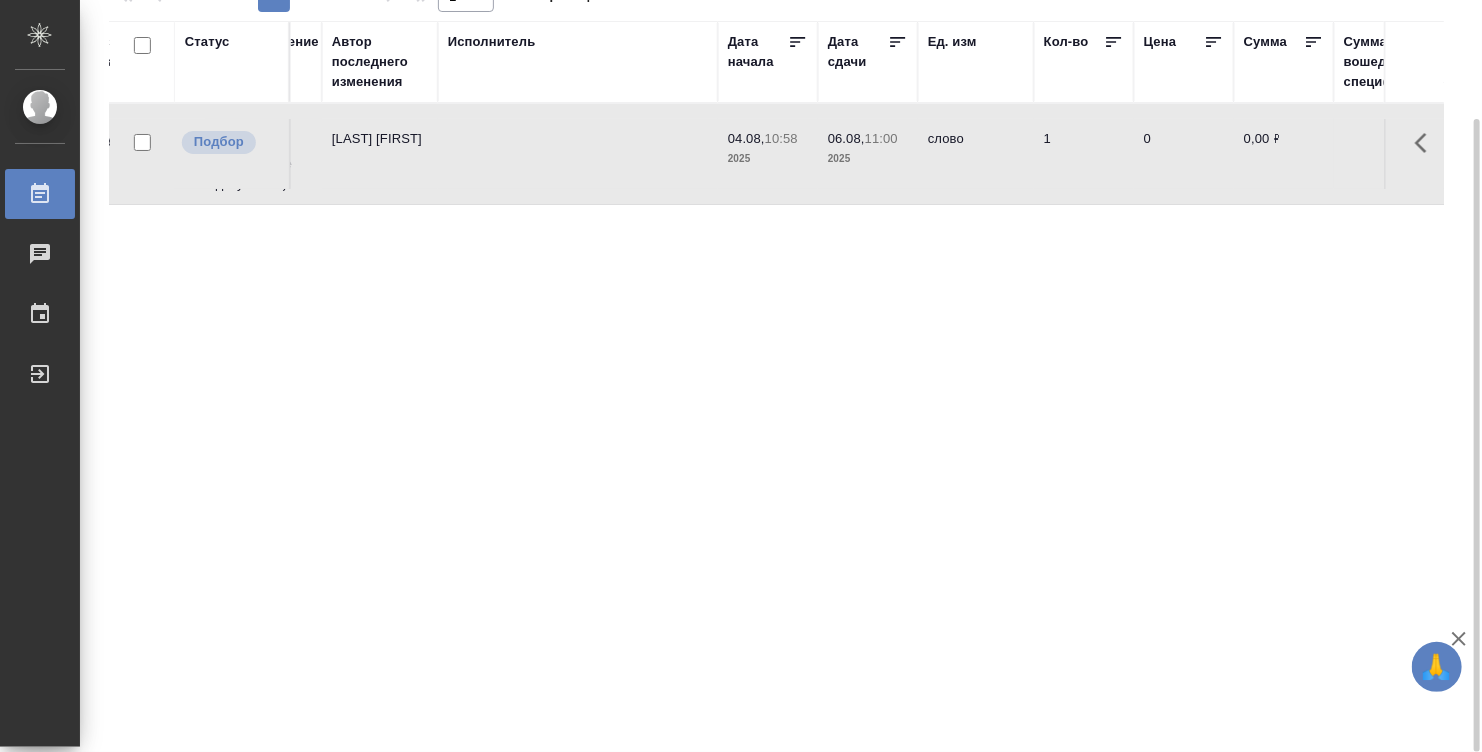 click at bounding box center [578, 154] 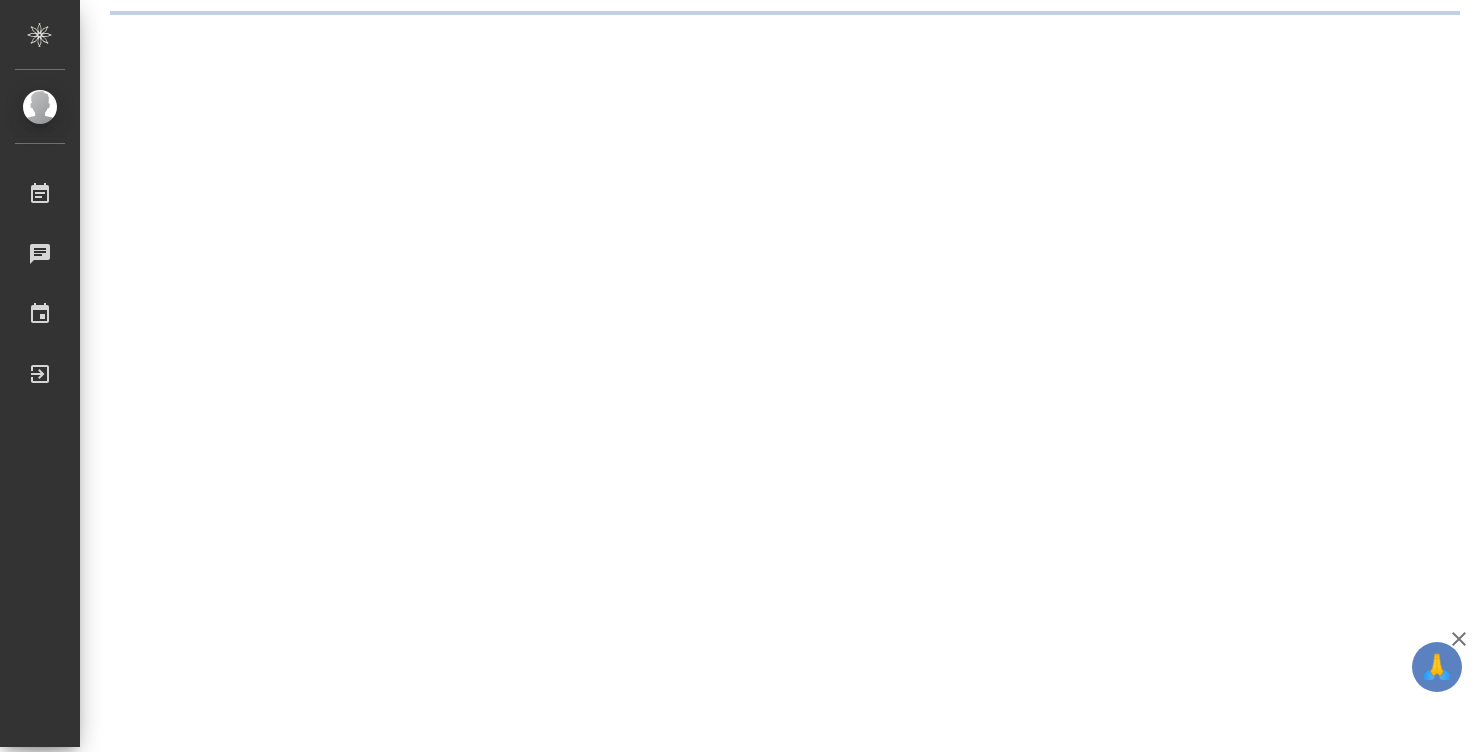 scroll, scrollTop: 0, scrollLeft: 0, axis: both 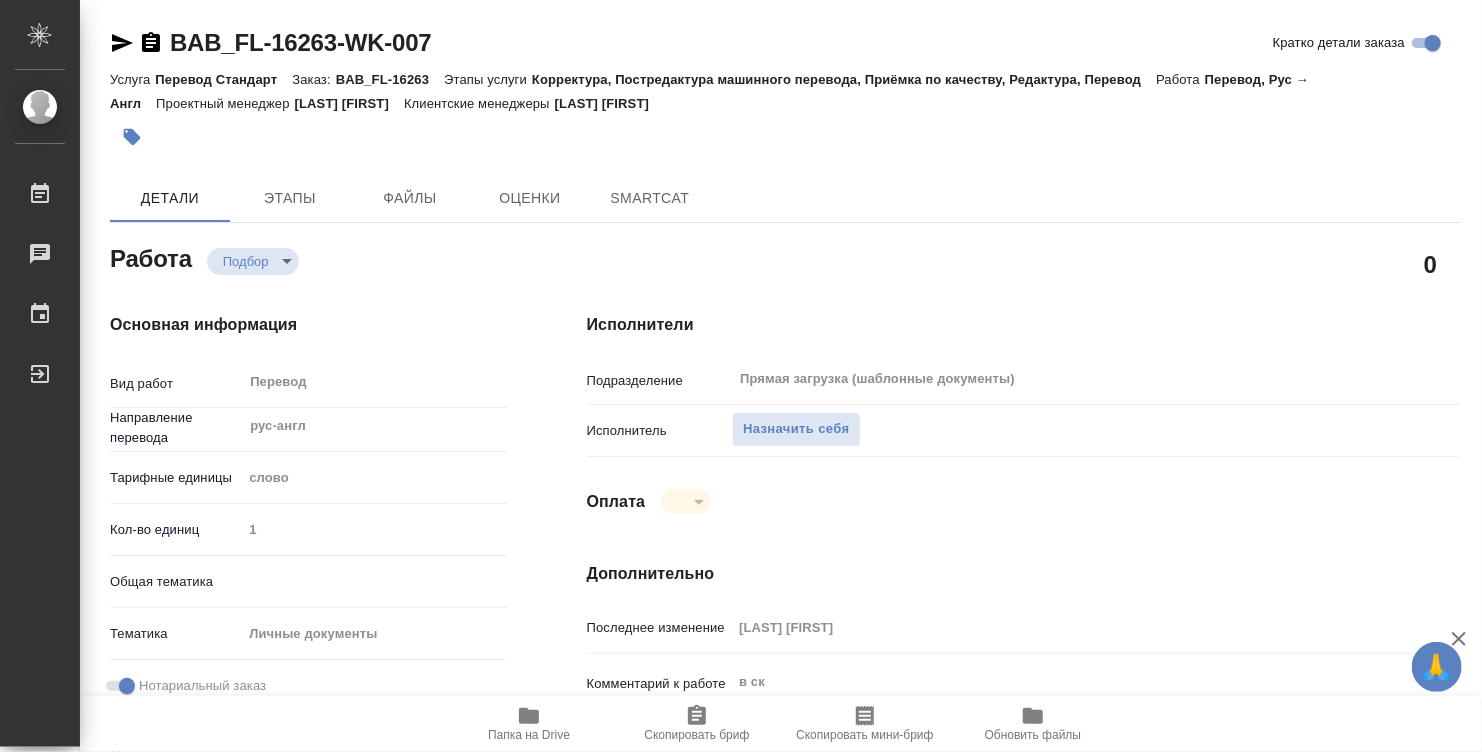 type on "x" 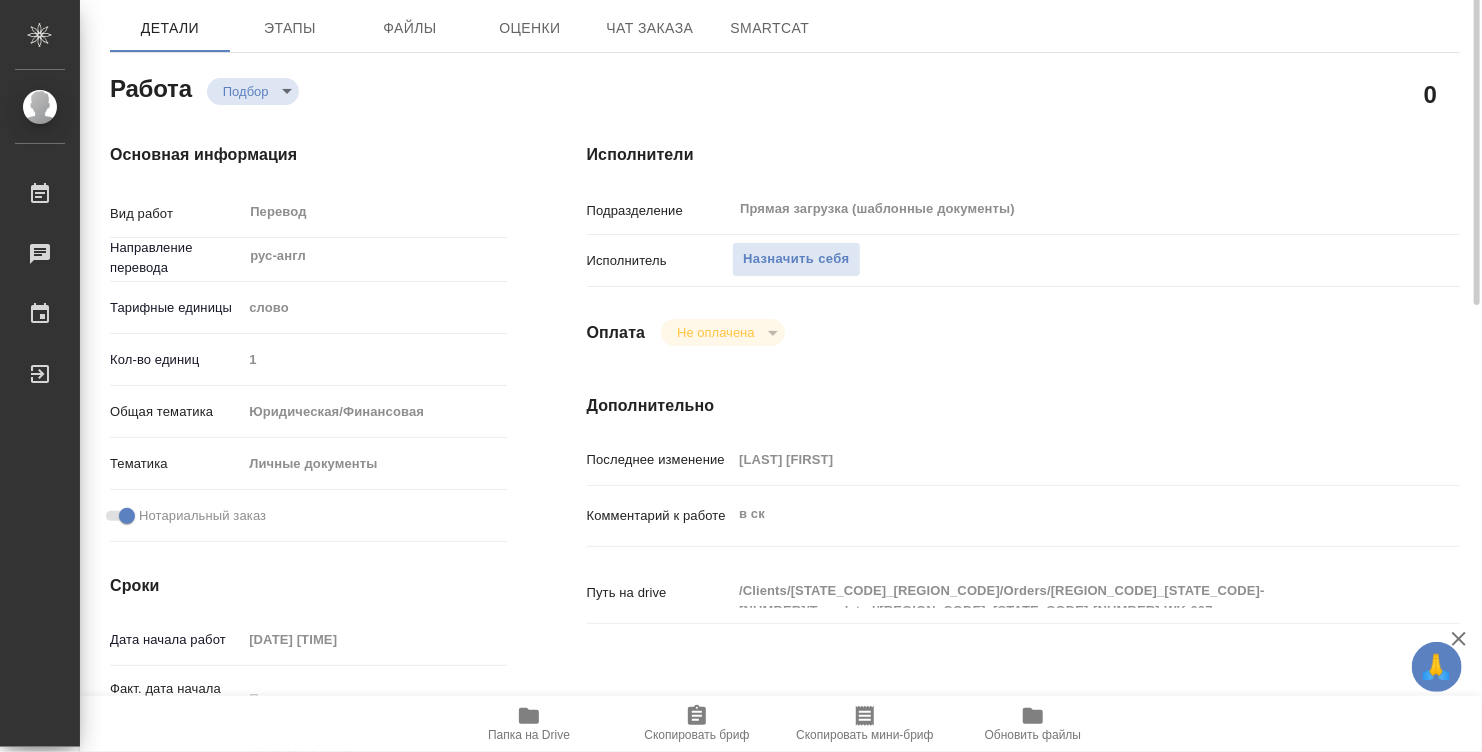 type on "x" 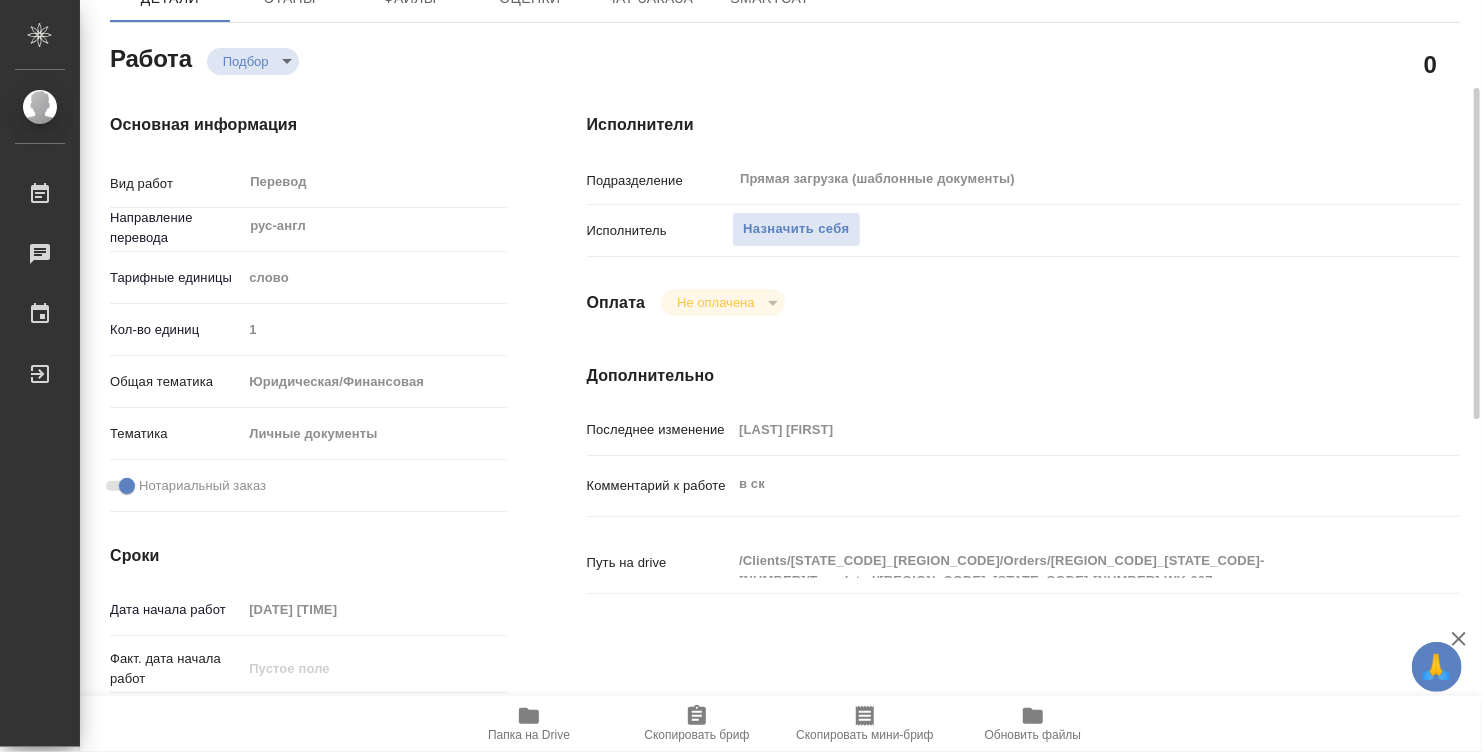 type on "x" 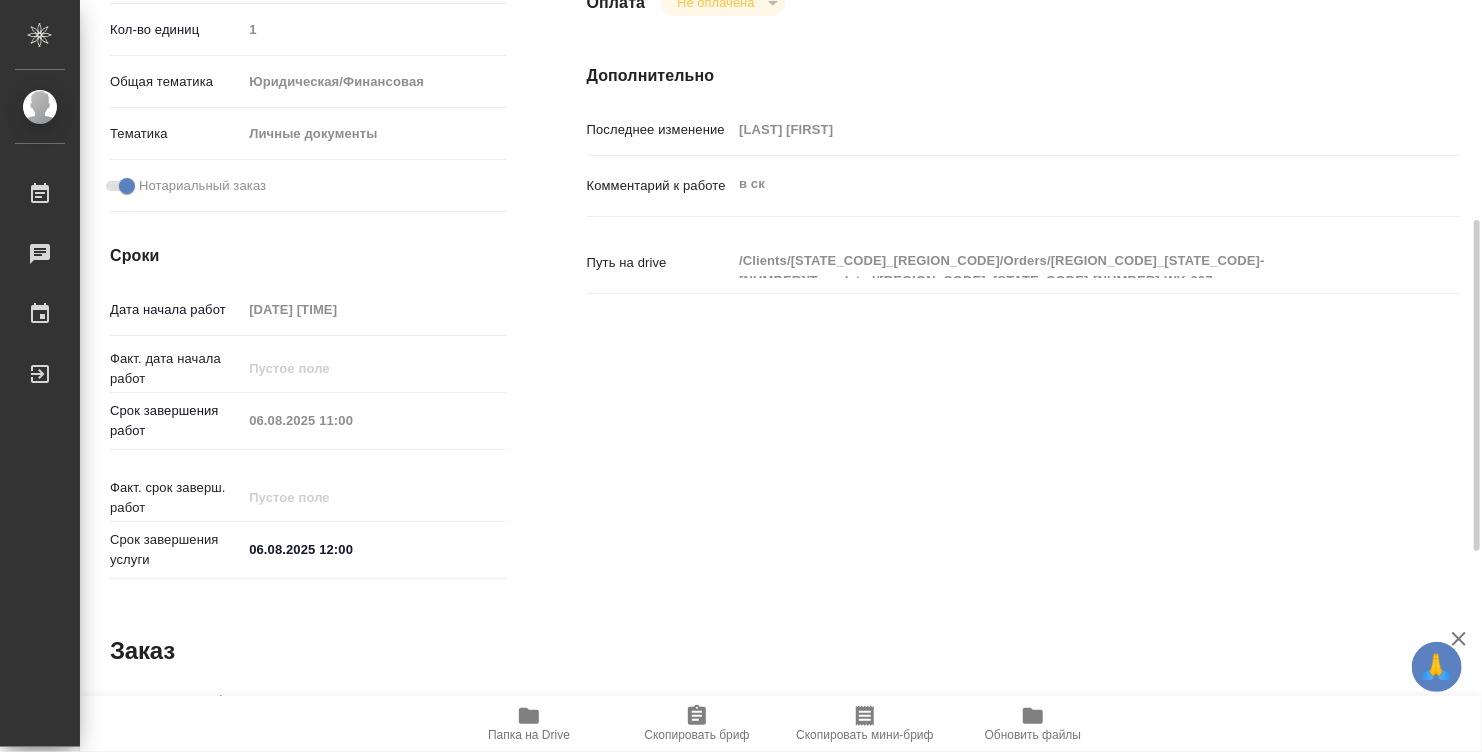 type on "x" 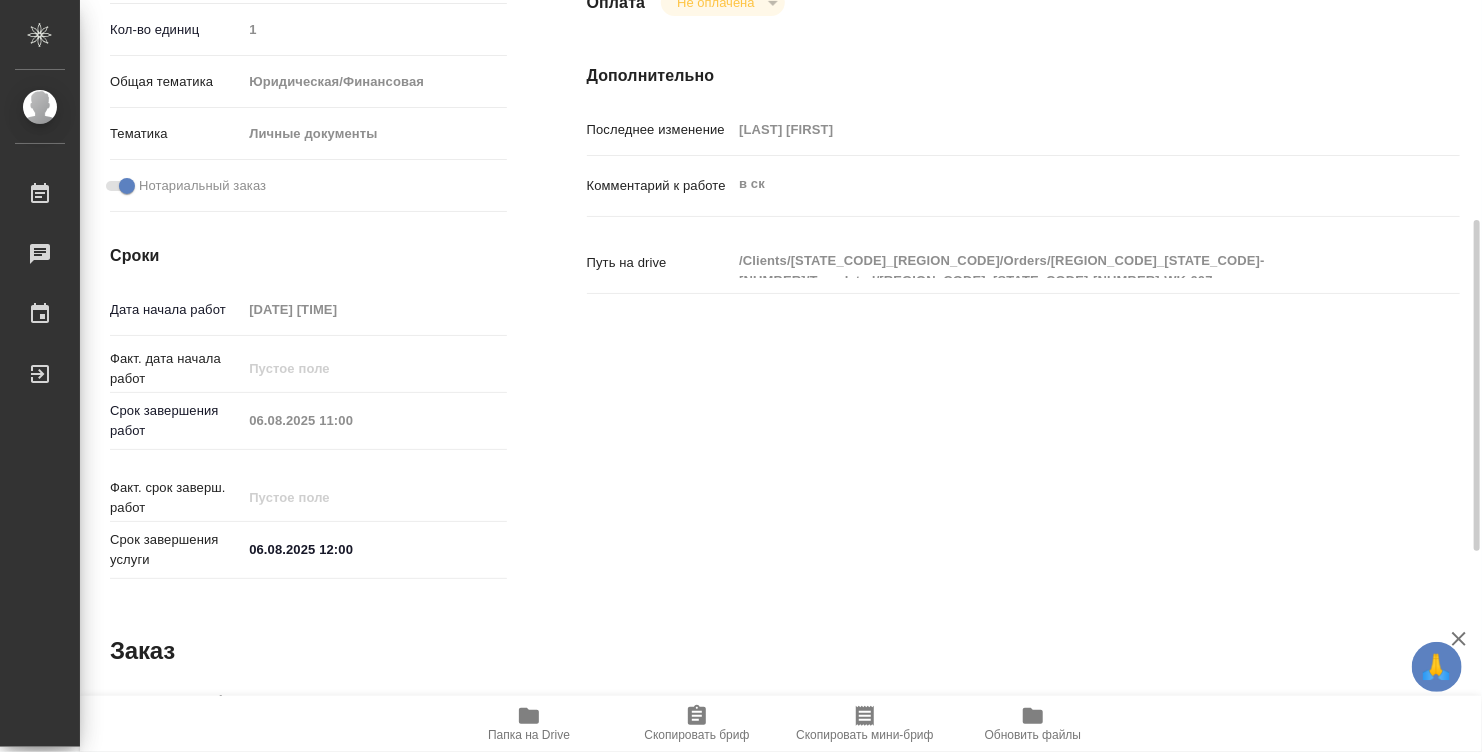 type on "x" 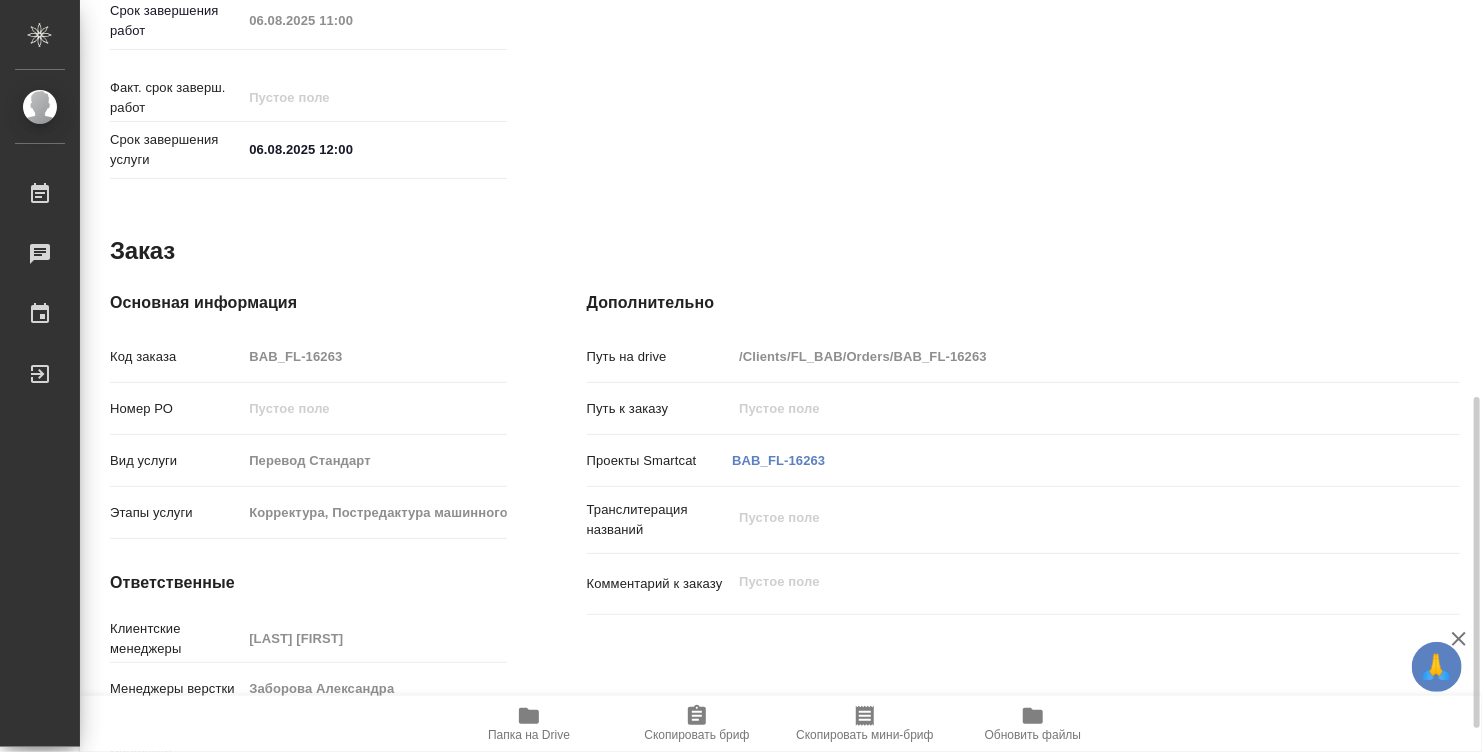 scroll, scrollTop: 954, scrollLeft: 0, axis: vertical 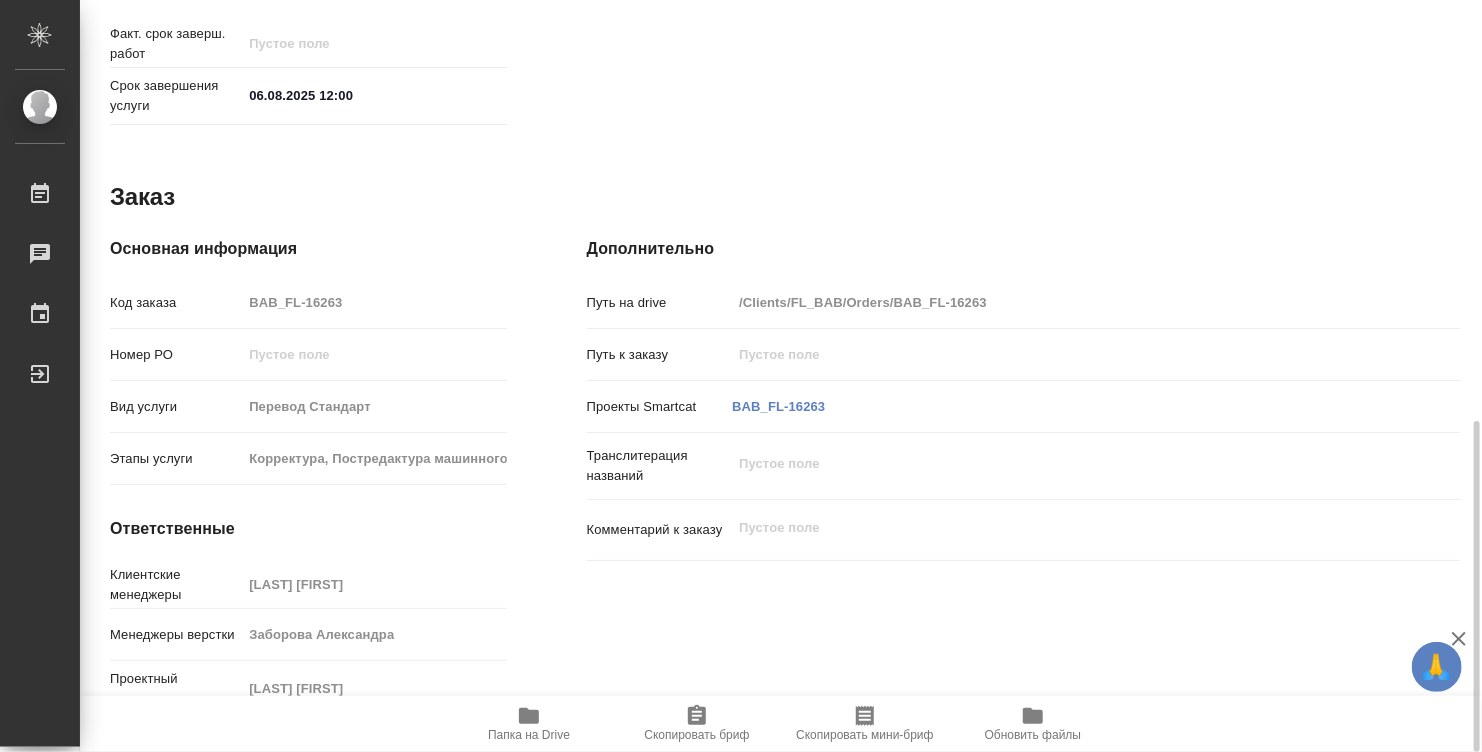 type on "x" 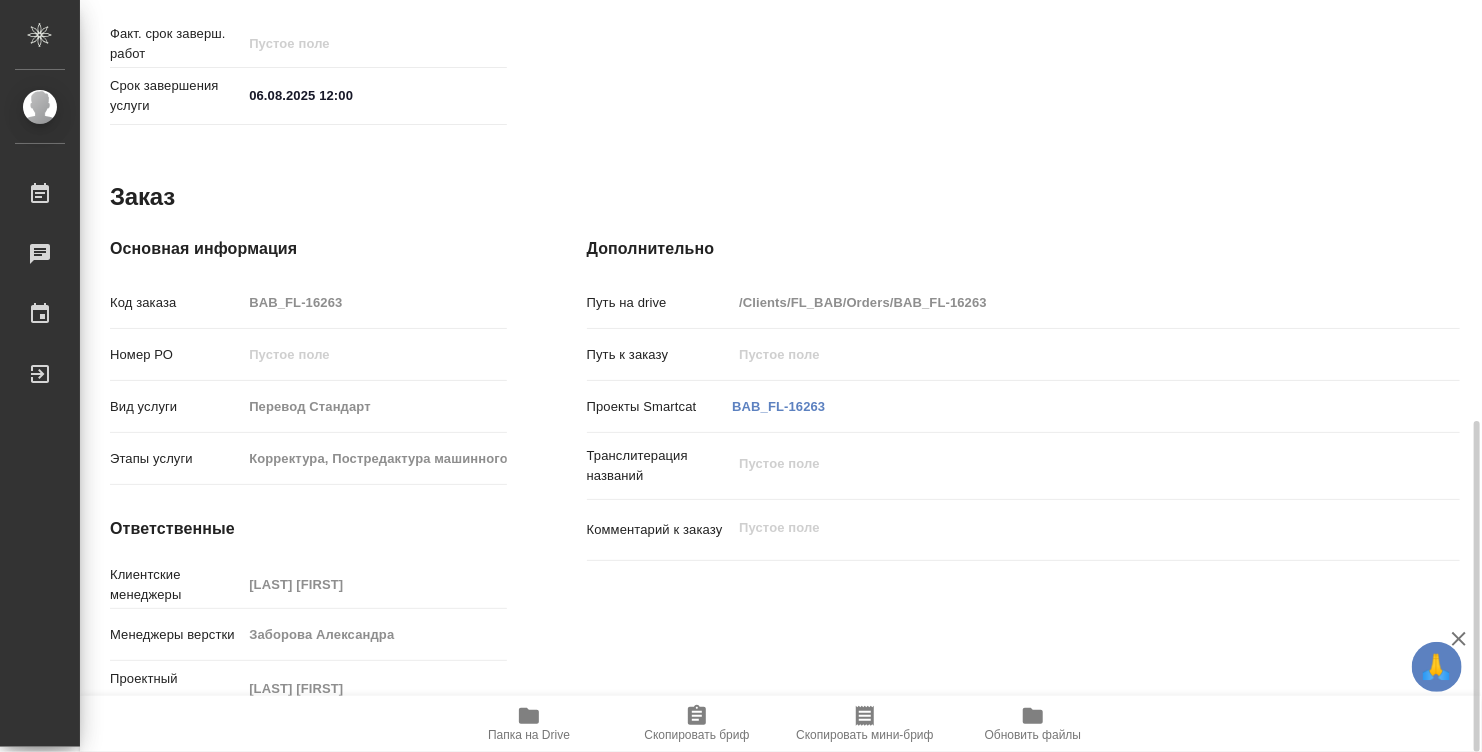 type on "x" 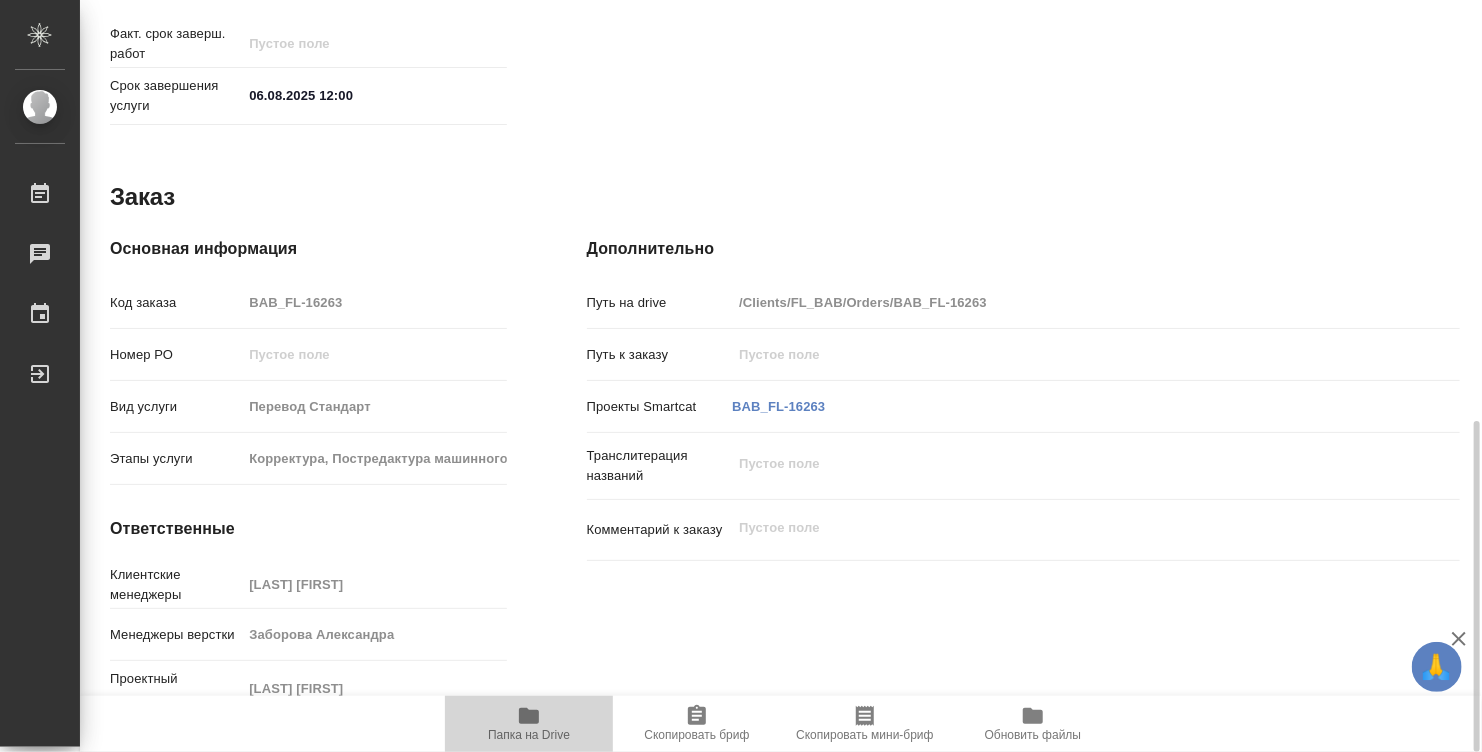 click 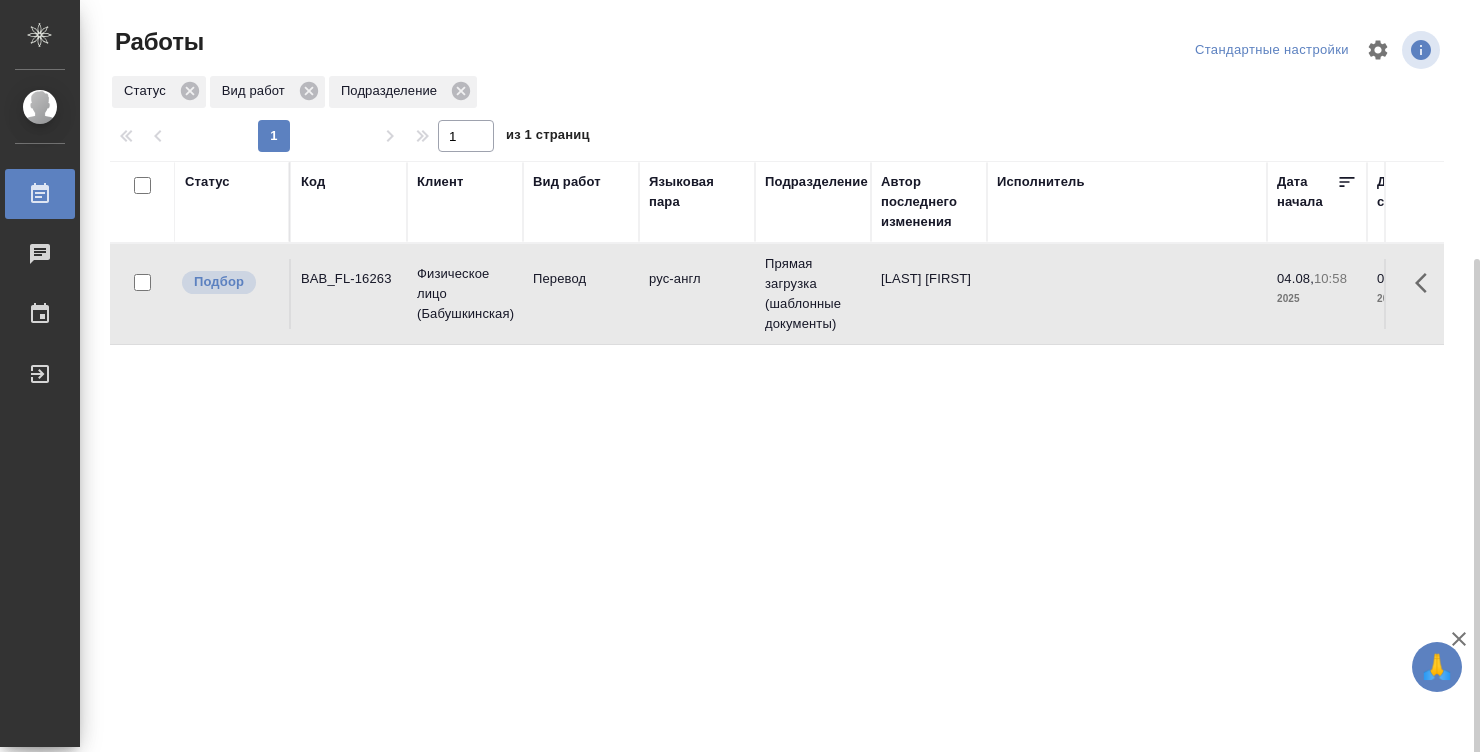 scroll, scrollTop: 0, scrollLeft: 0, axis: both 